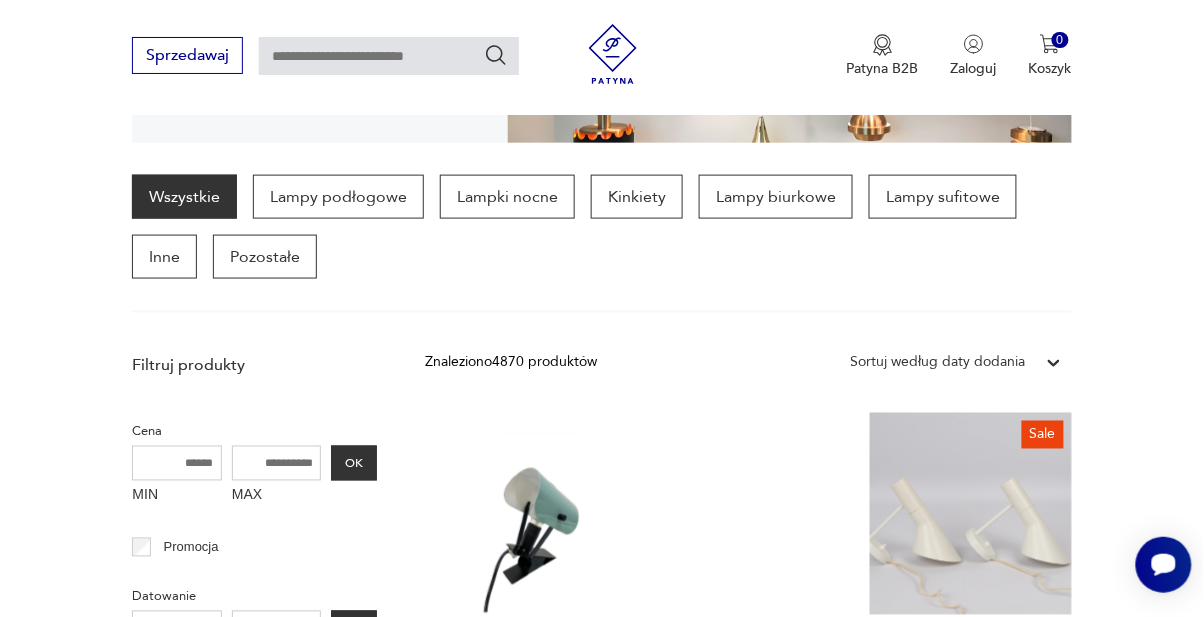 scroll, scrollTop: 524, scrollLeft: 0, axis: vertical 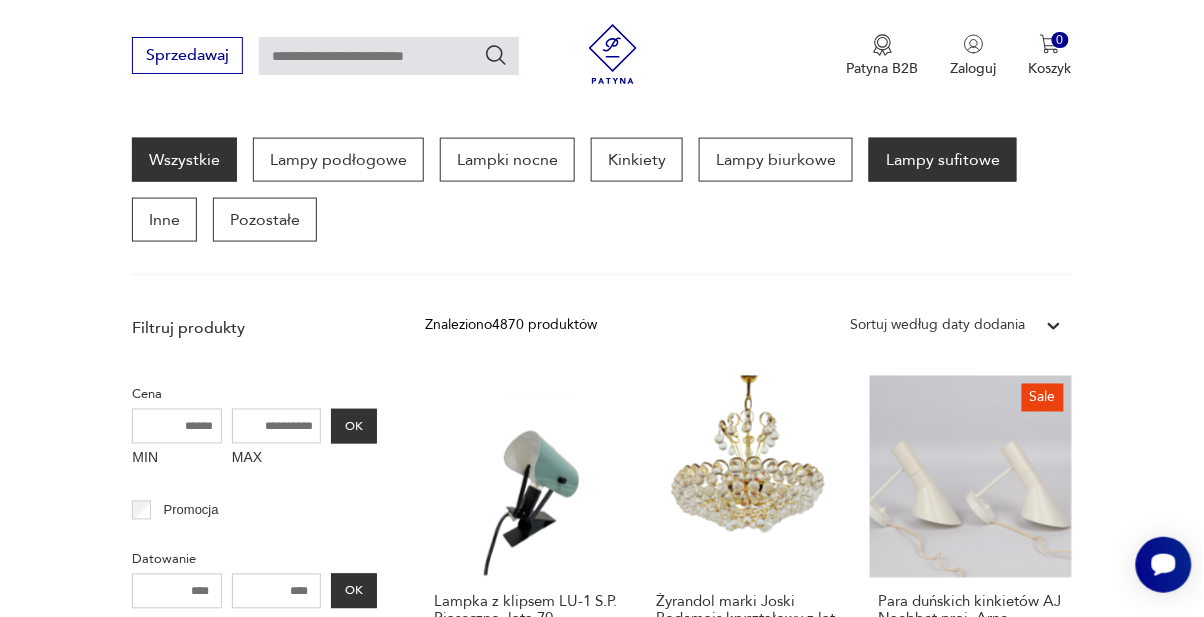 click on "Lampy sufitowe" at bounding box center (943, 160) 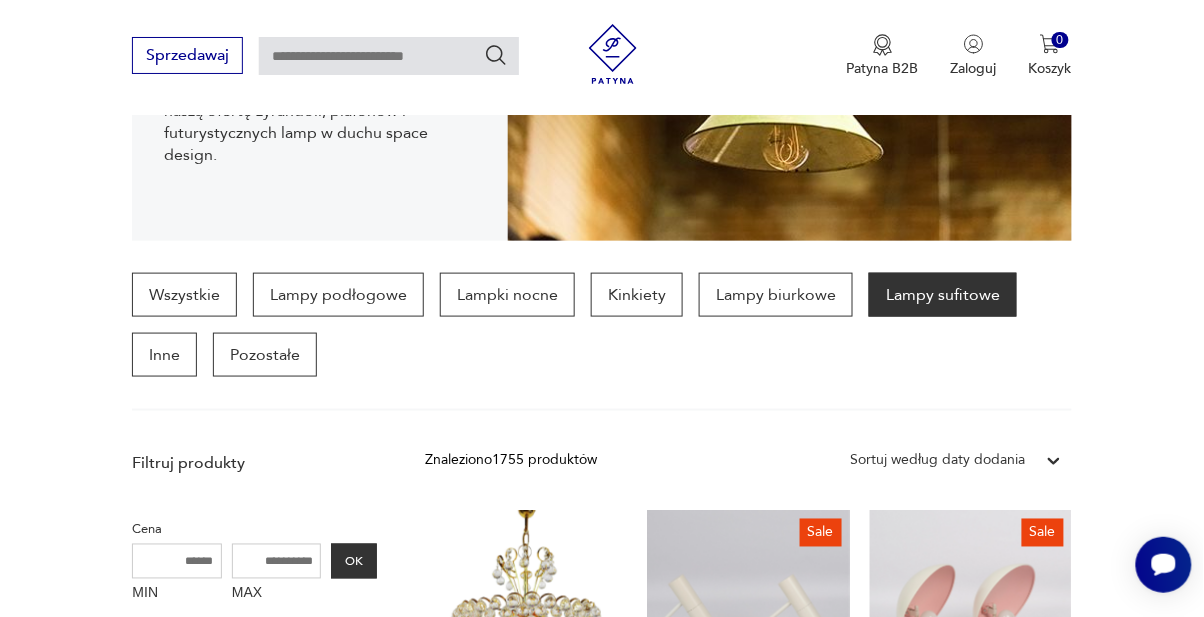 scroll, scrollTop: 388, scrollLeft: 0, axis: vertical 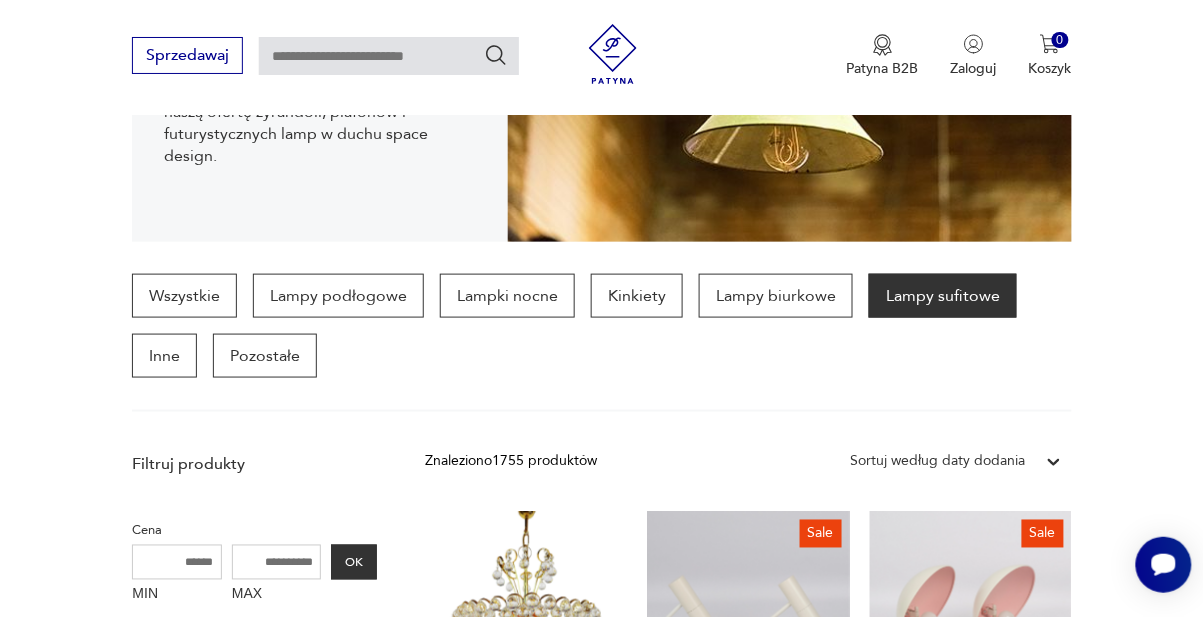 click on "Lampy sufitowe" at bounding box center (943, 296) 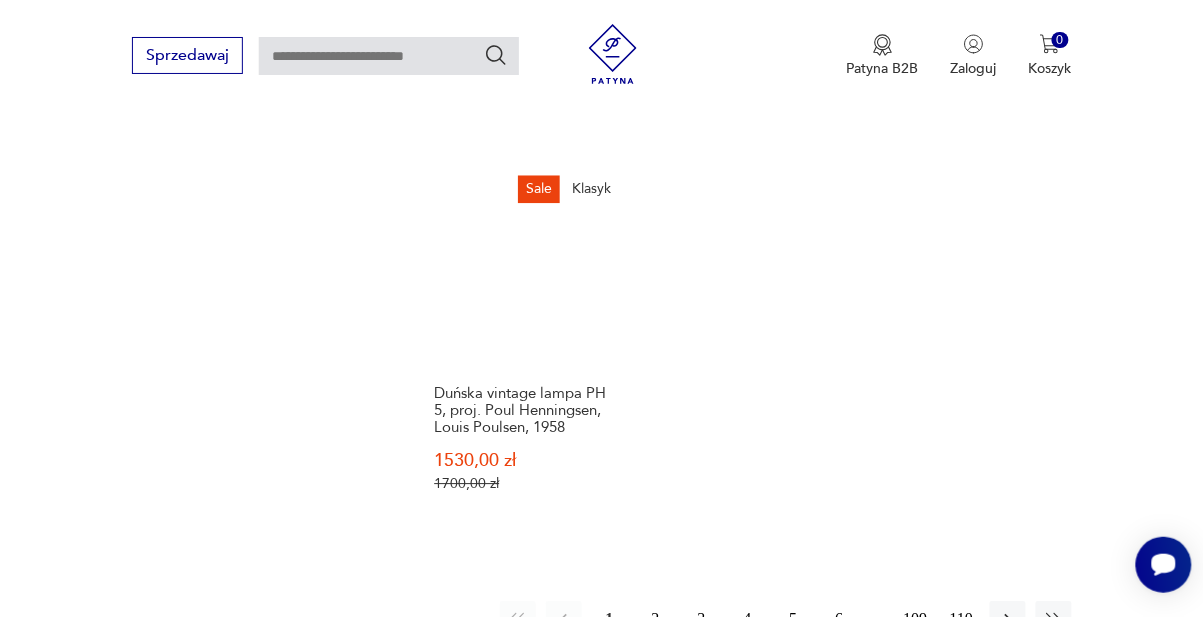 scroll, scrollTop: 2765, scrollLeft: 0, axis: vertical 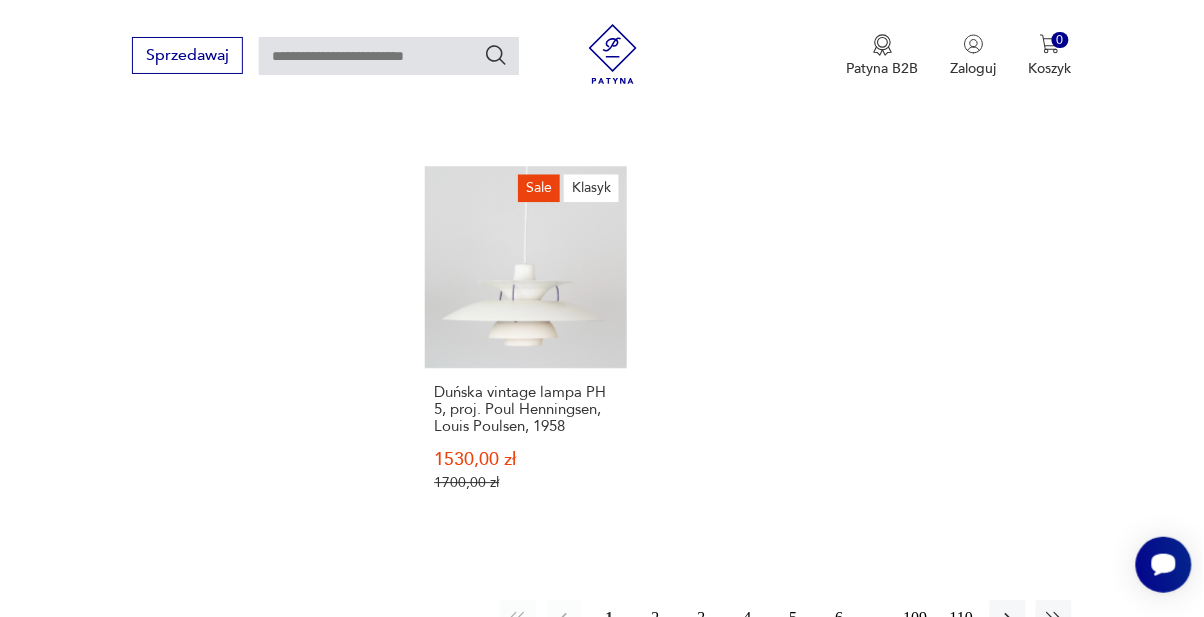 click on "2" at bounding box center (656, 618) 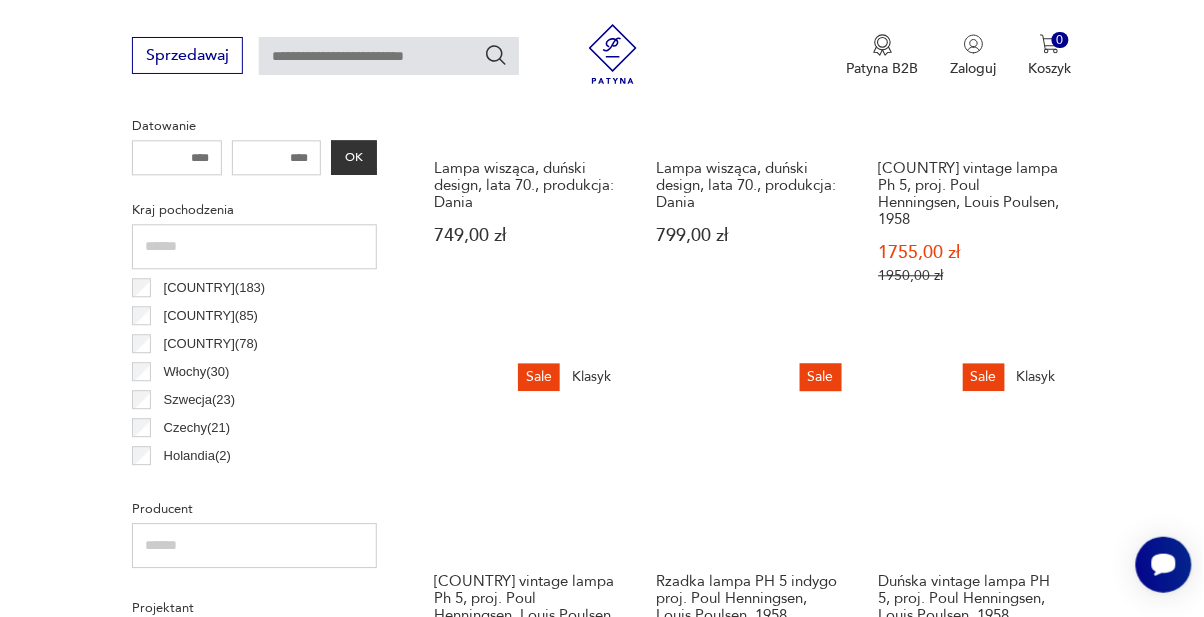scroll, scrollTop: 960, scrollLeft: 0, axis: vertical 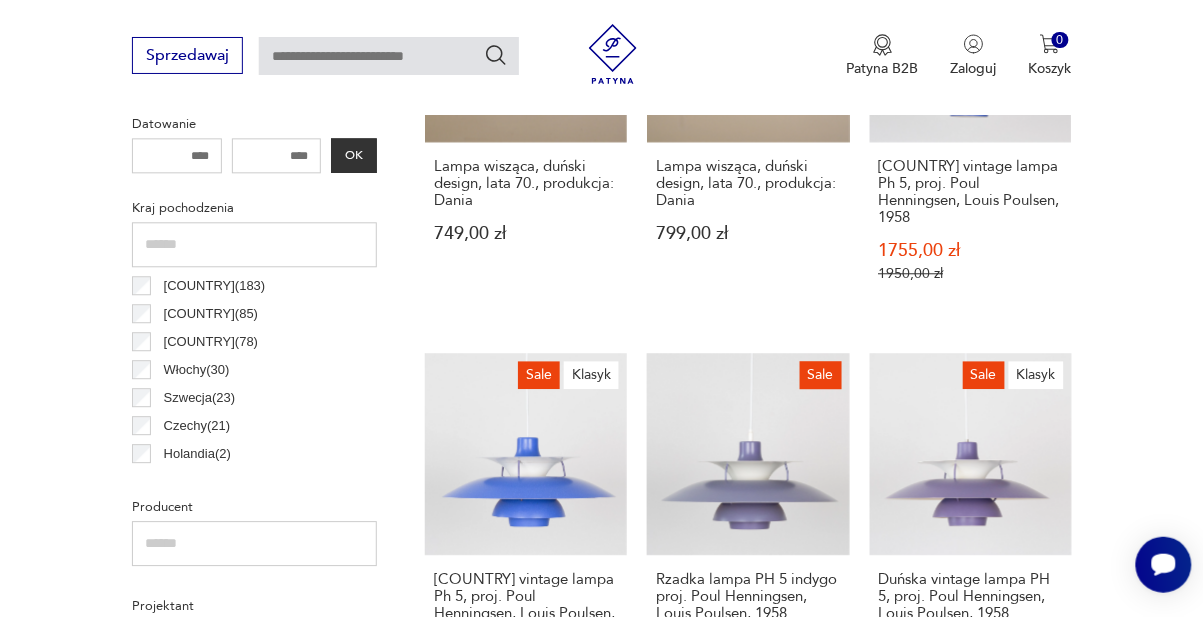 click on "[COUNTRY] ( 30 )" at bounding box center (197, 370) 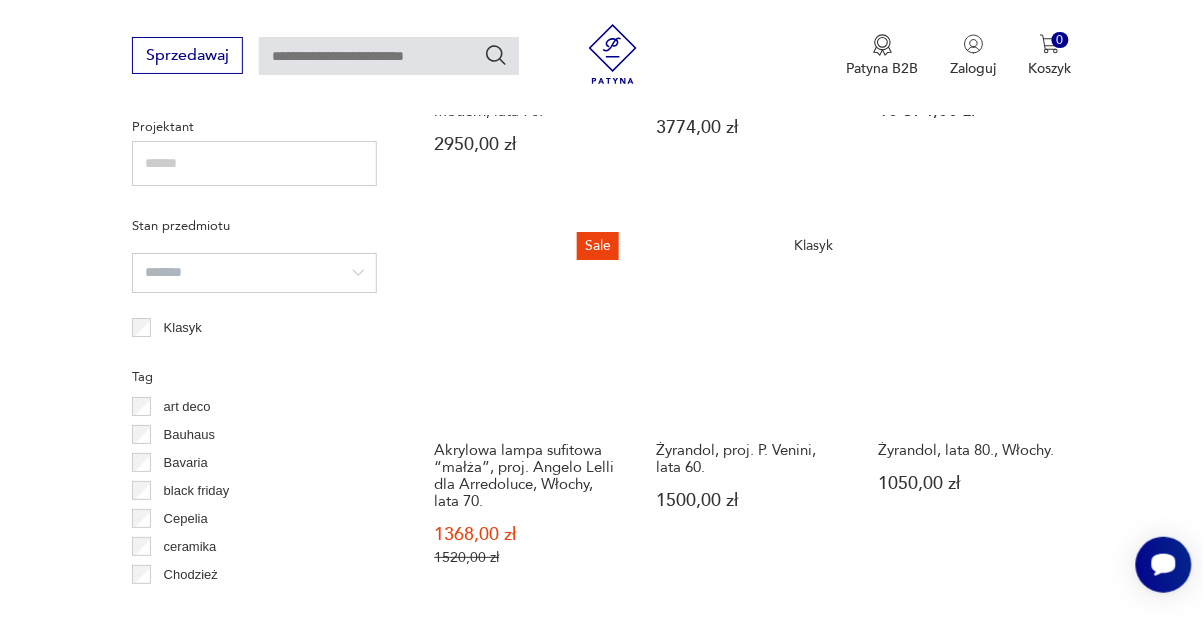 scroll, scrollTop: 1453, scrollLeft: 0, axis: vertical 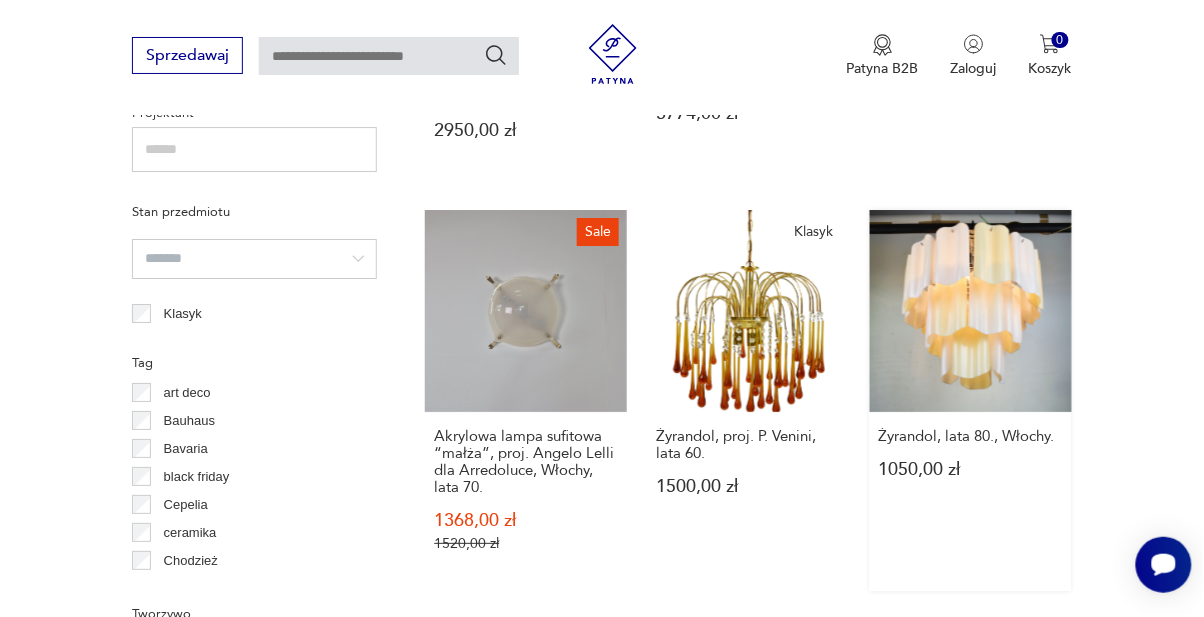 click on "Żyrandol, lata 80., Włochy. 1050,00 zł" at bounding box center [971, 400] 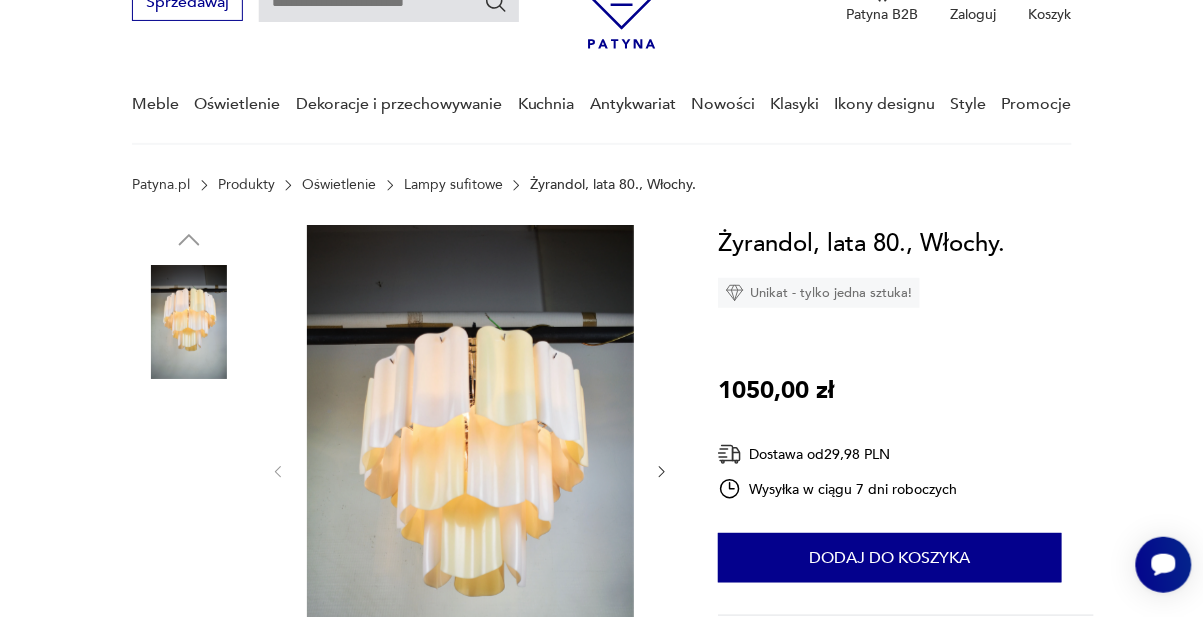 scroll, scrollTop: 107, scrollLeft: 0, axis: vertical 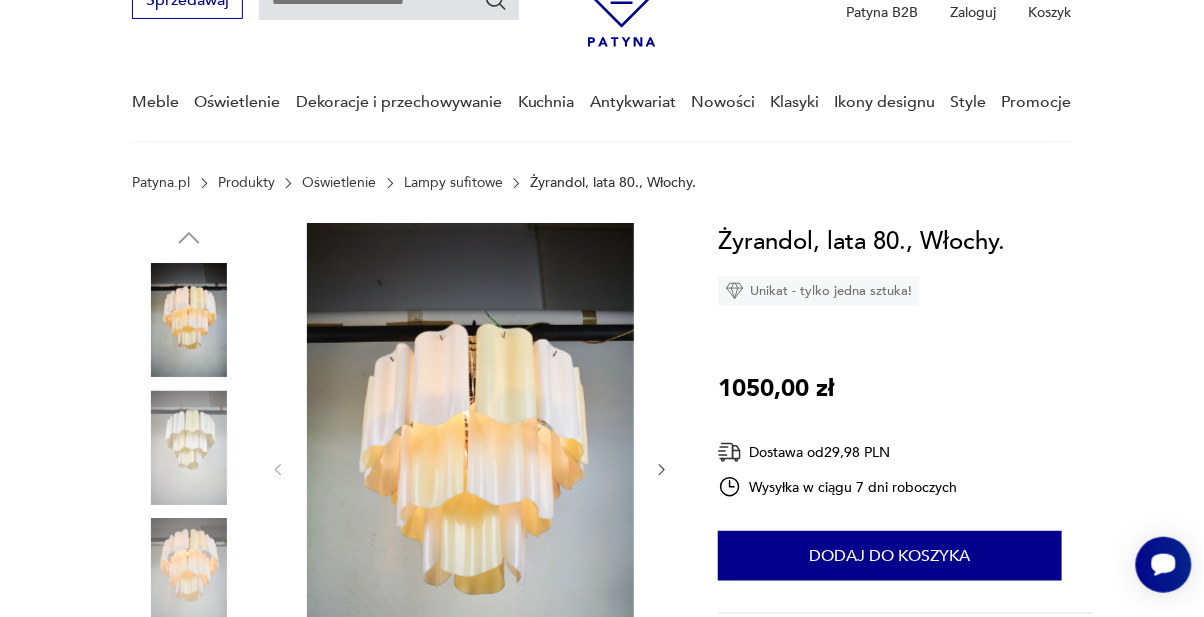 click at bounding box center [189, 448] 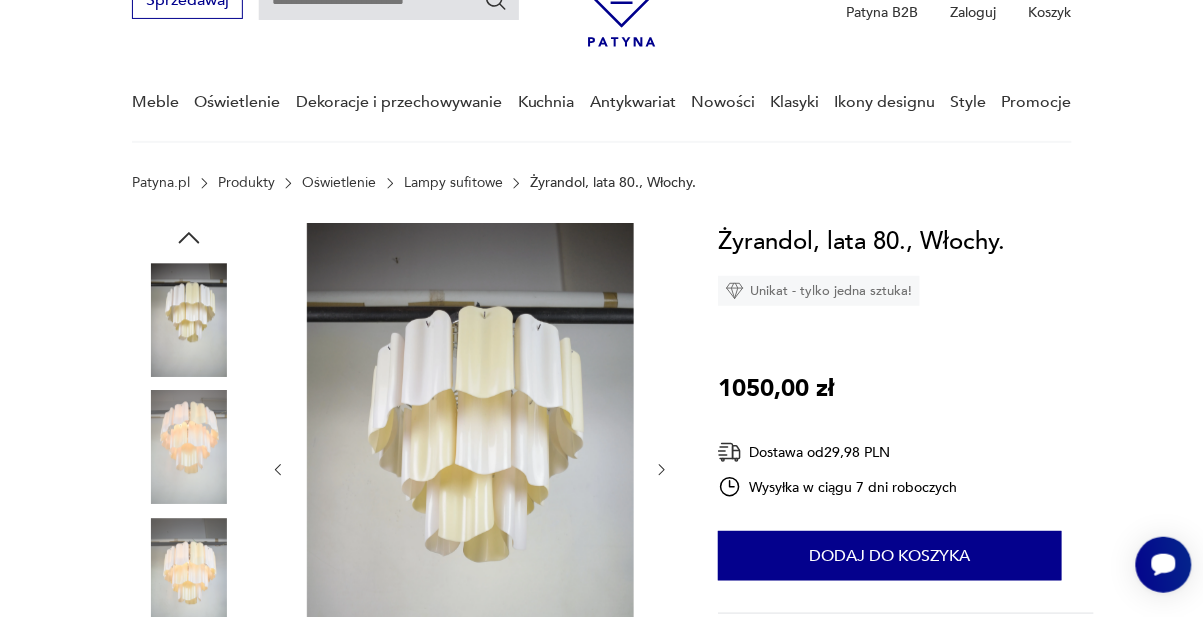 click on "Opis produktu Żyrandol pochodzący z Włoch, z lat 80, wykonany z ręcznie formowanego tworzywa. Lampa posiada delikatne ślady czasu.
Wymiary:
szrokość:41 cm
wysokość:49 cm Rozwiń więcej Szczegóły produktu Stan:   dobry Datowanie :   1978 Kraj pochodzenia :   Włochy Tworzywo :   metal, plastik Liczba sztuk:   1 Tagi:   RĘCZNA ROBOTA ,  lata 80. ,  luksusowo ,  design O sprzedawcy Think Modern K.M Zweryfikowany sprzedawca Od 9 lat z Patyną Dostawa i zwroty Dostępne formy dostawy: Kurier   29,98 PLN Zwroty: Jeśli z jakiegokolwiek powodu chcesz zwrócić zamówiony przedmiot, masz na to   14 dni od momentu otrzymania przesyłki. Żyrandol, lata 80., Włochy. Unikat - tylko jedna sztuka! 1050,00 zł Dostawa od  29,98 PLN Wysyłka w ciągu 7 dni roboczych 1 Dodaj do koszyka Patyna.pl gwarantuje bezpieczne zakupy Ochrona Kupującego Bezpieczna dostawa 14 dni na zwrot Opis produktu Rozwiń więcej Szczegóły produktu Stan:   dobry Datowanie :   1978 Kraj pochodzenia :   Włochy Tworzywo :     1" at bounding box center [602, 845] 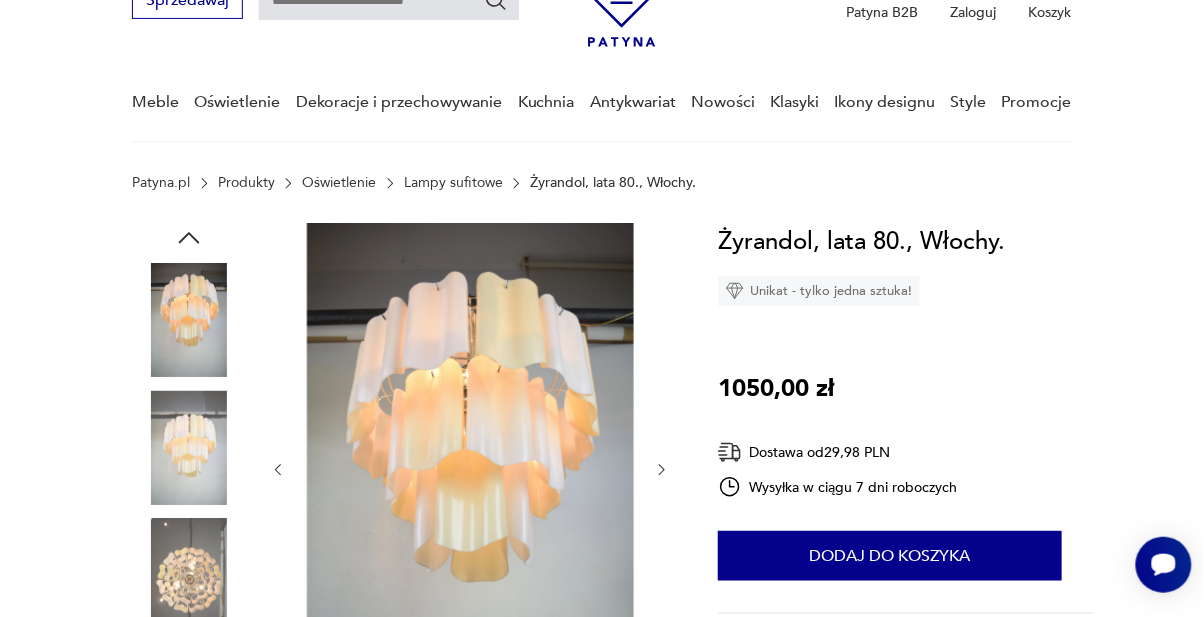 click at bounding box center [0, 0] 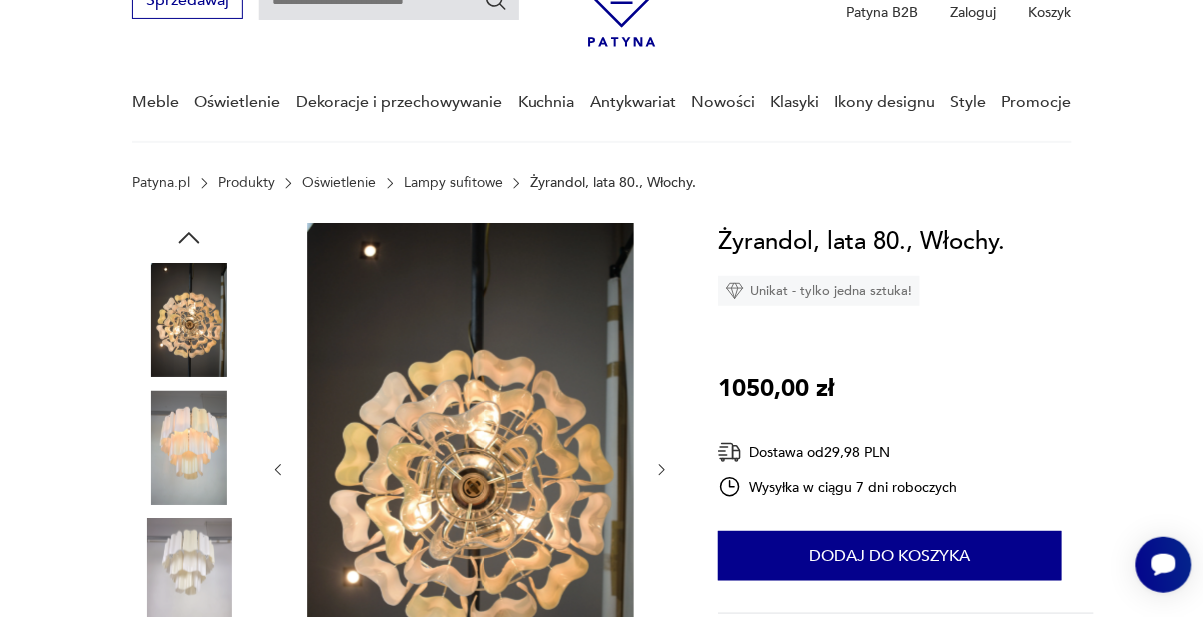 click at bounding box center [0, 0] 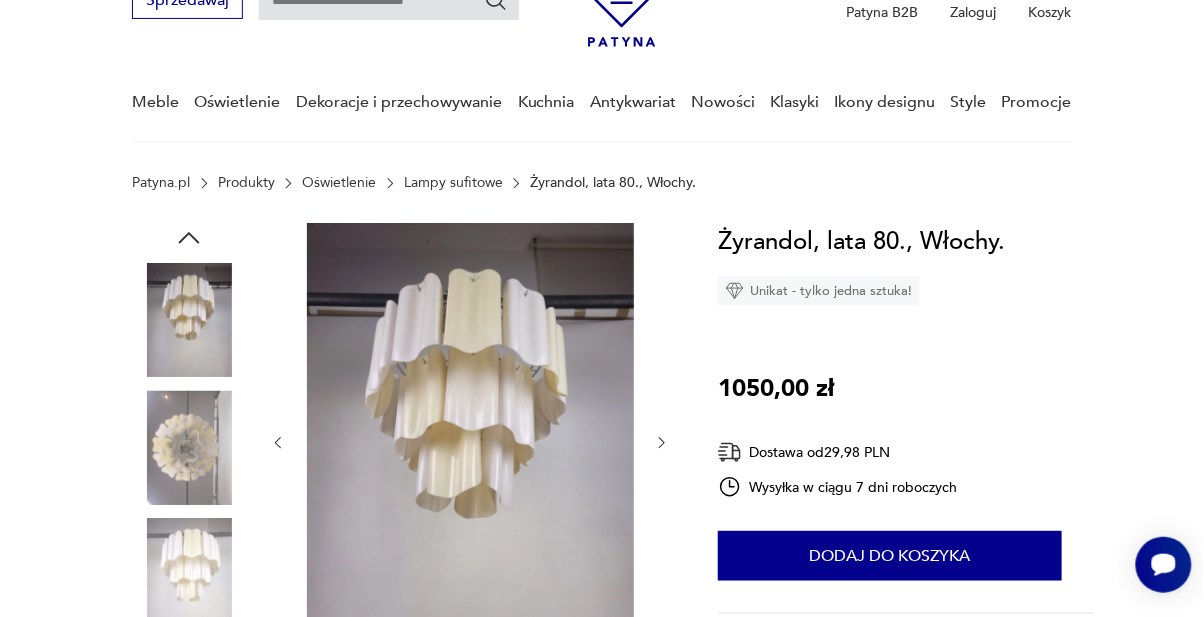 click at bounding box center (470, 441) 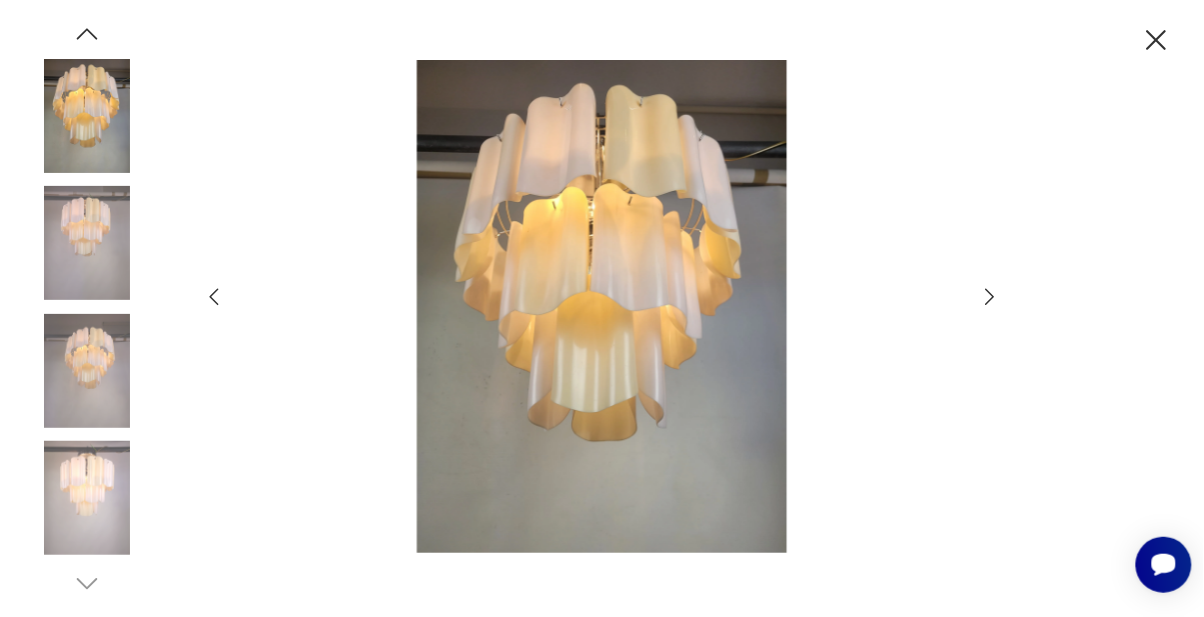 click at bounding box center (1156, 40) 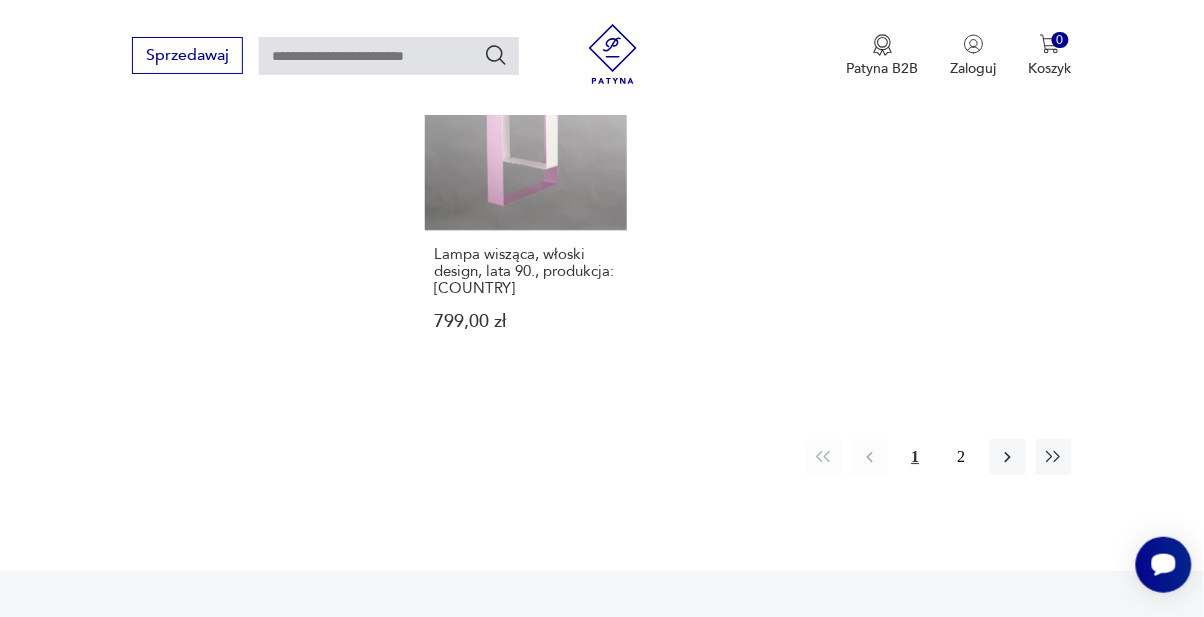 scroll, scrollTop: 2800, scrollLeft: 0, axis: vertical 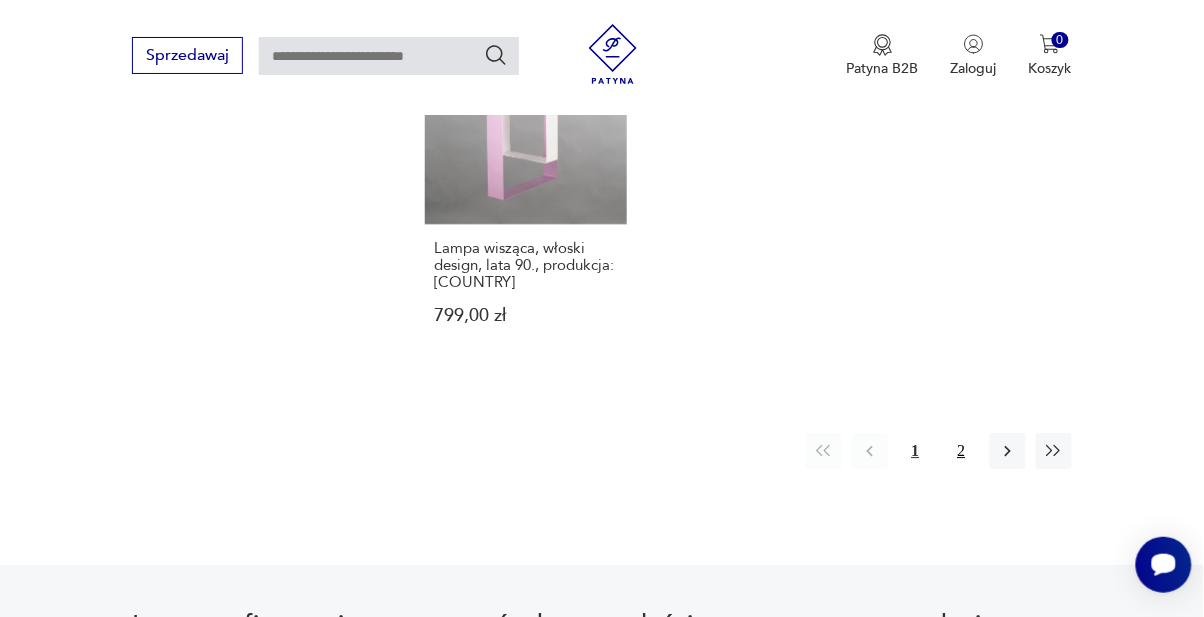 click on "2" at bounding box center (962, 451) 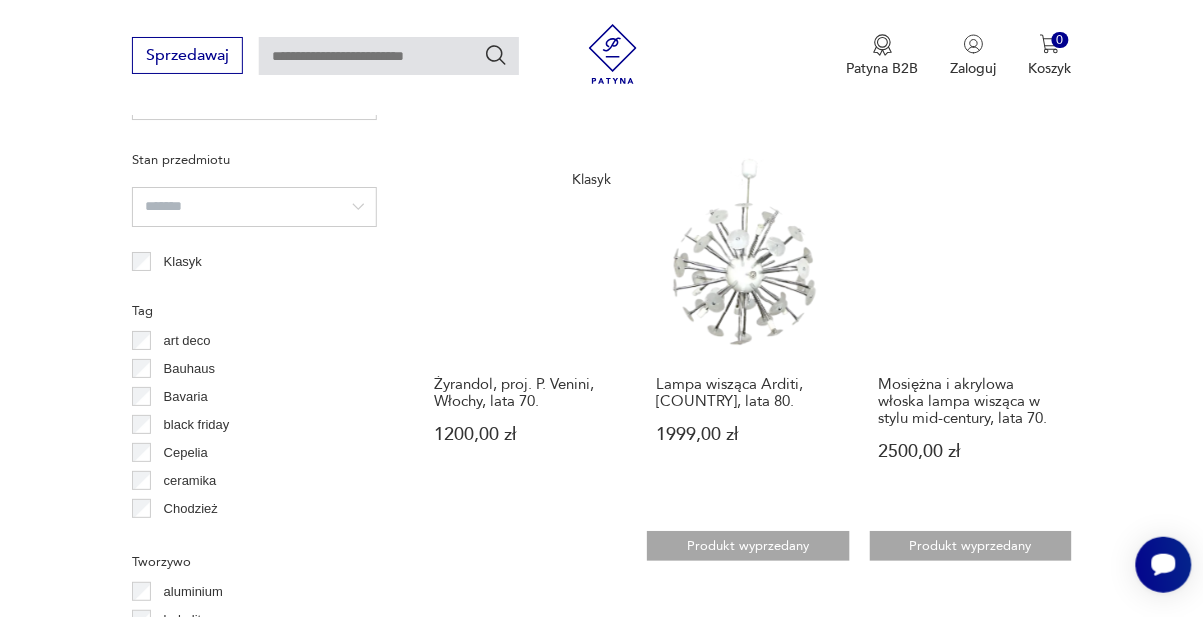 scroll, scrollTop: 1504, scrollLeft: 0, axis: vertical 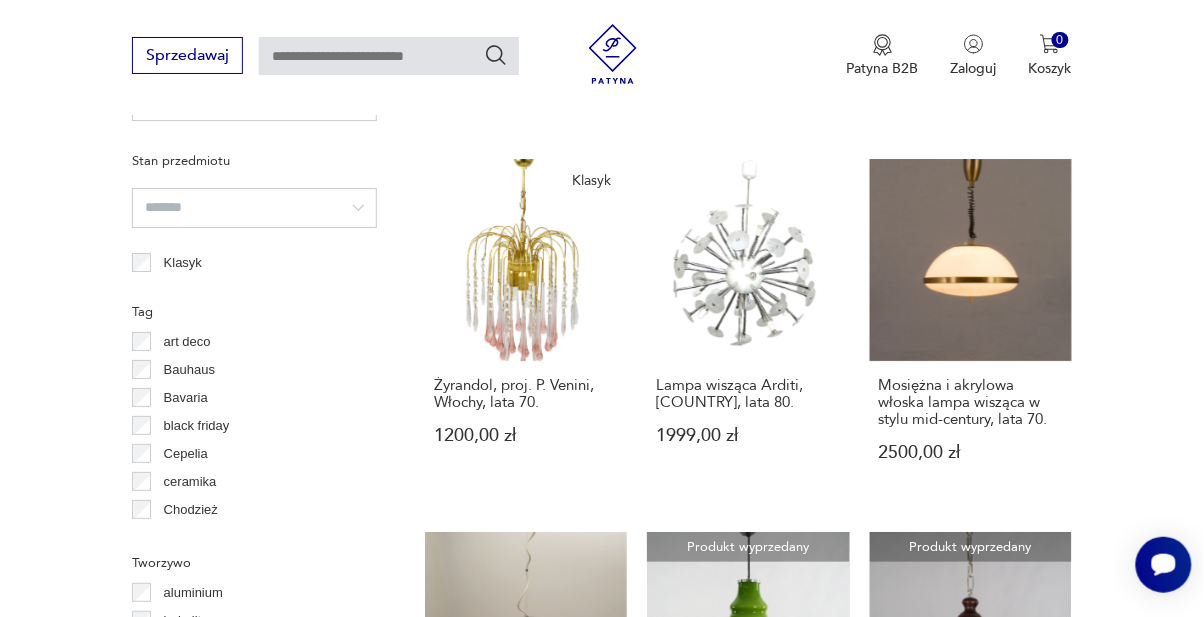 click on "art deco" at bounding box center [180, 342] 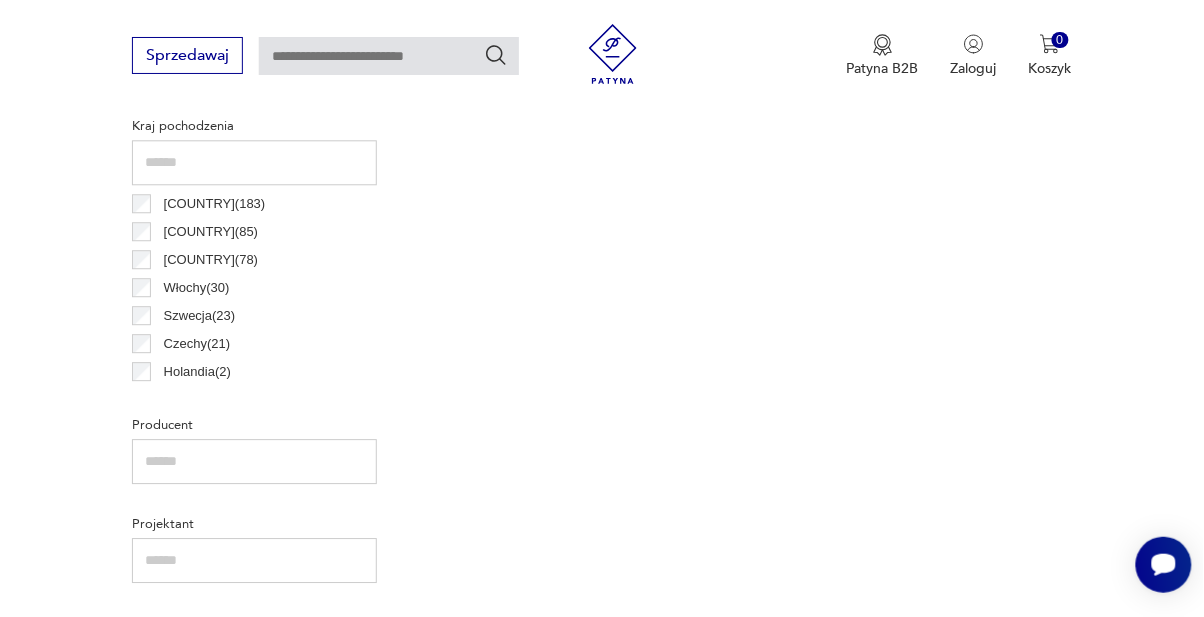 scroll, scrollTop: 1041, scrollLeft: 0, axis: vertical 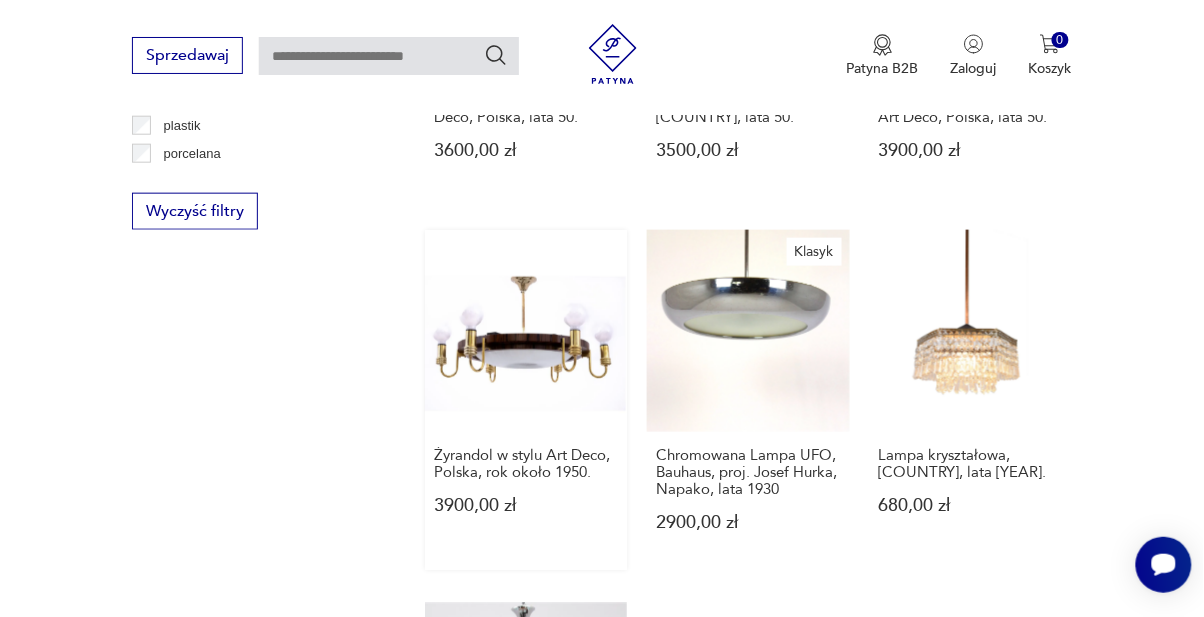 click on "Żyrandol w stylu Art Deco, Polska, rok około 1950. 3900,00 zł" at bounding box center (526, 400) 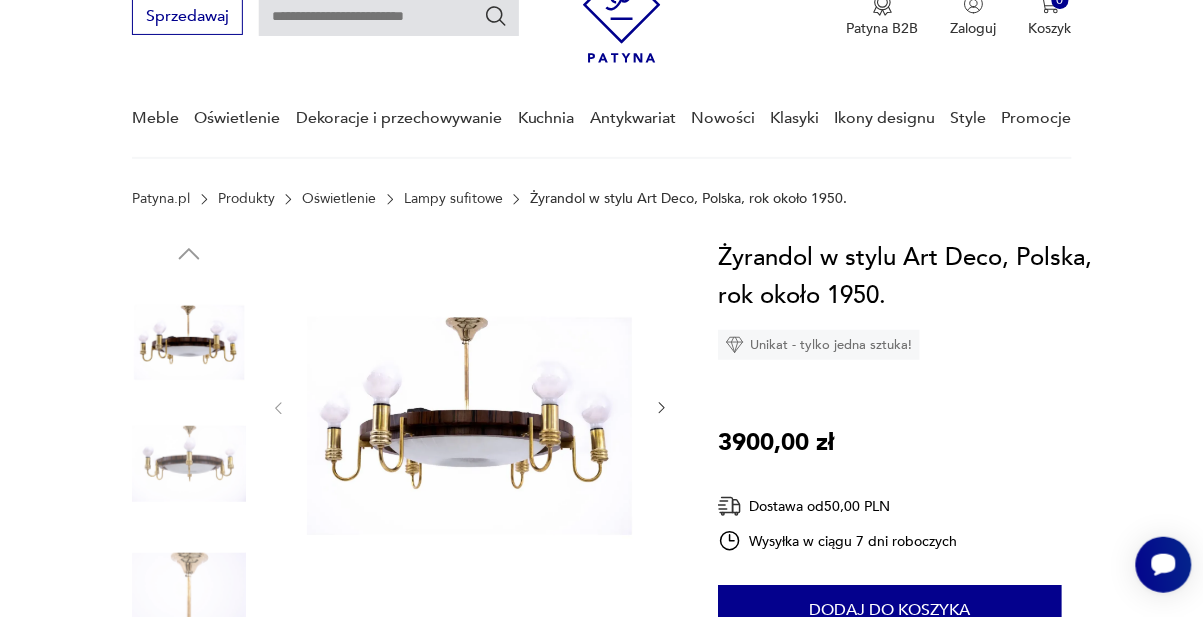 scroll, scrollTop: 98, scrollLeft: 0, axis: vertical 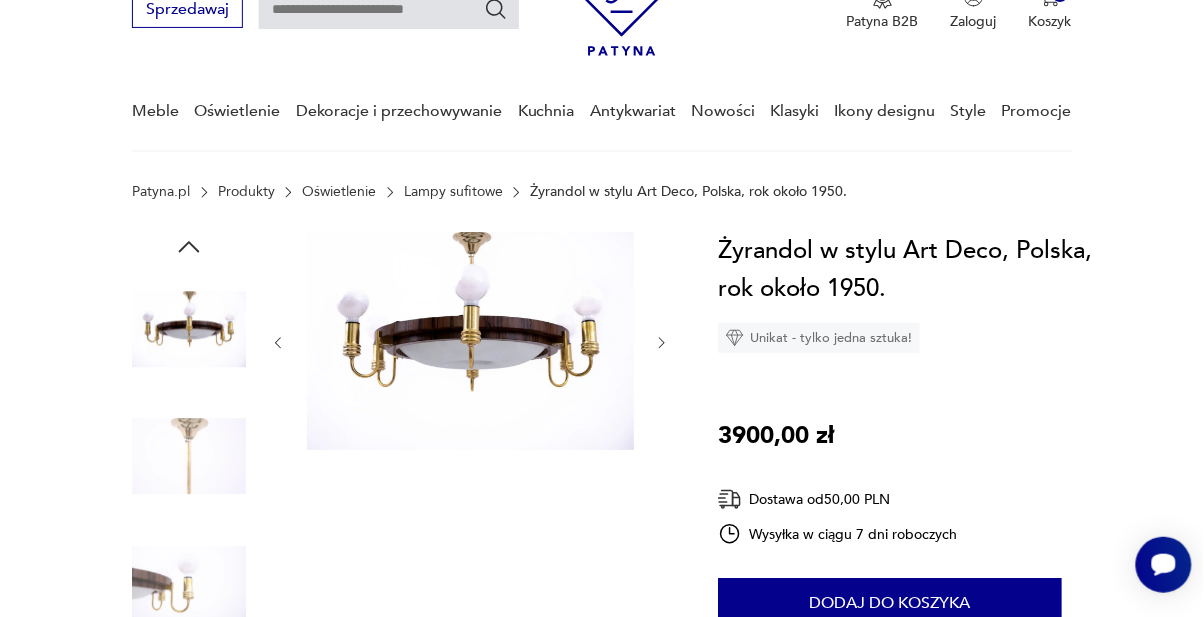 click at bounding box center (470, 341) 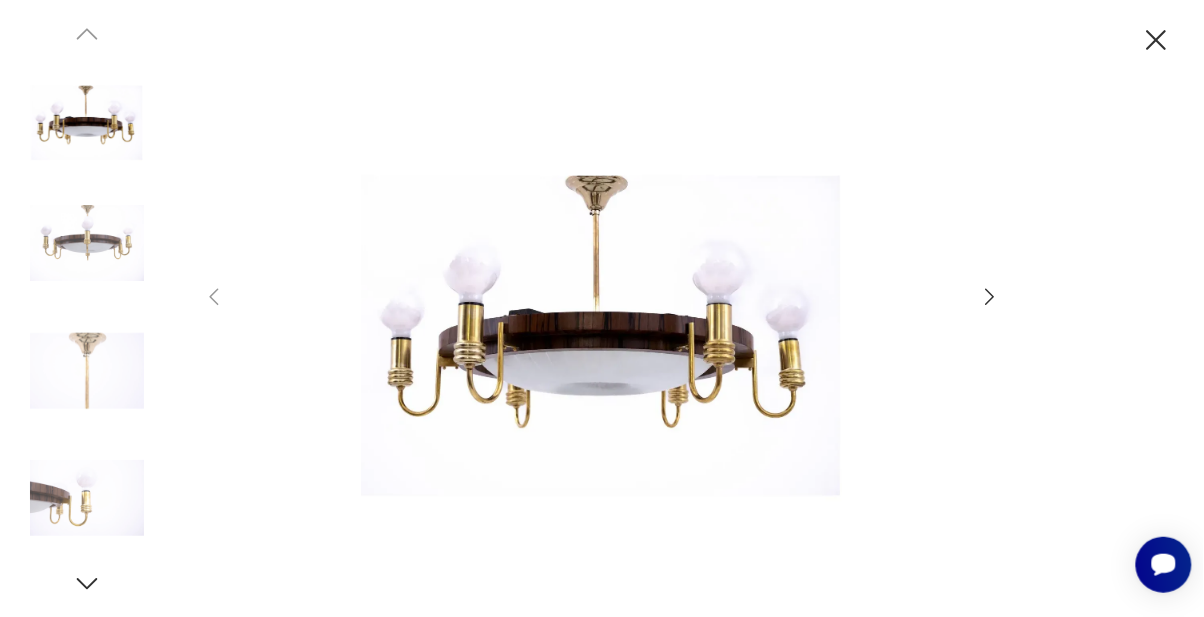 click at bounding box center (87, 116) 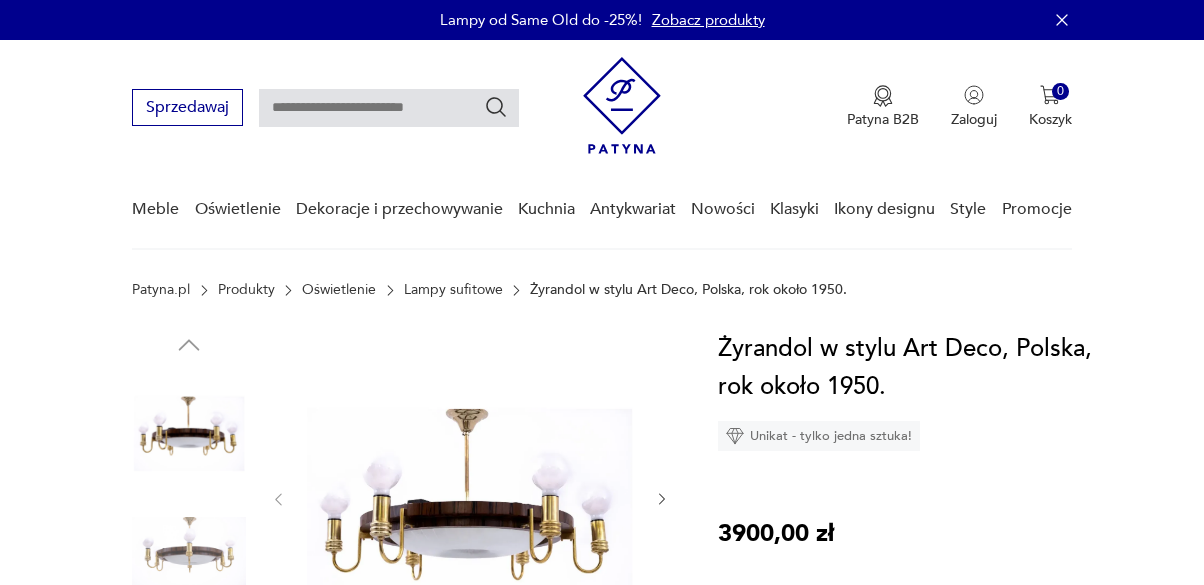 scroll, scrollTop: 160, scrollLeft: 0, axis: vertical 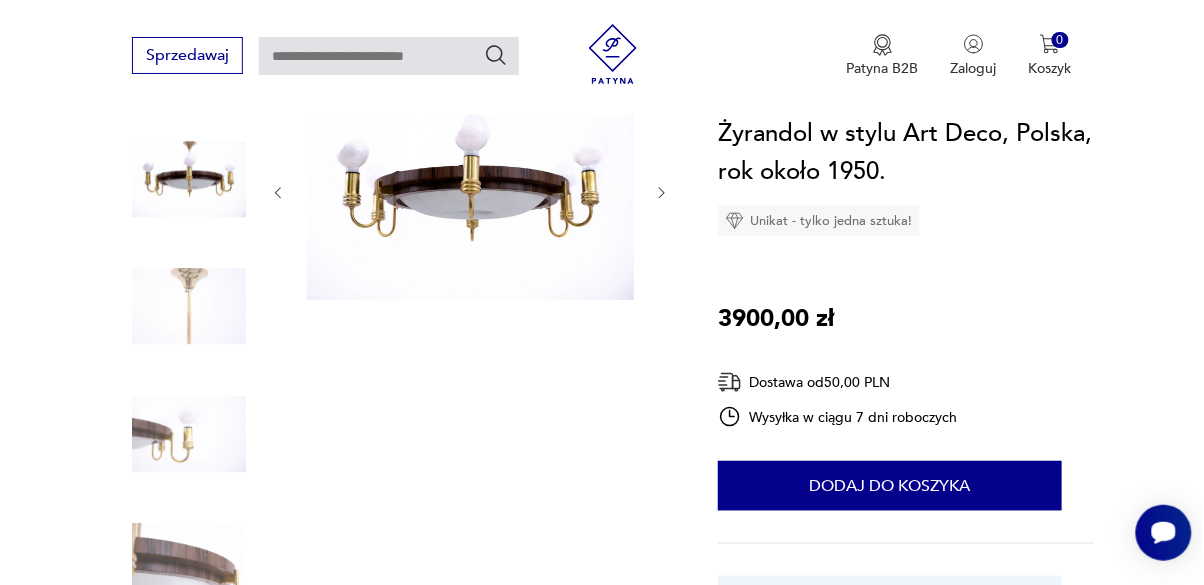 click at bounding box center [470, 191] 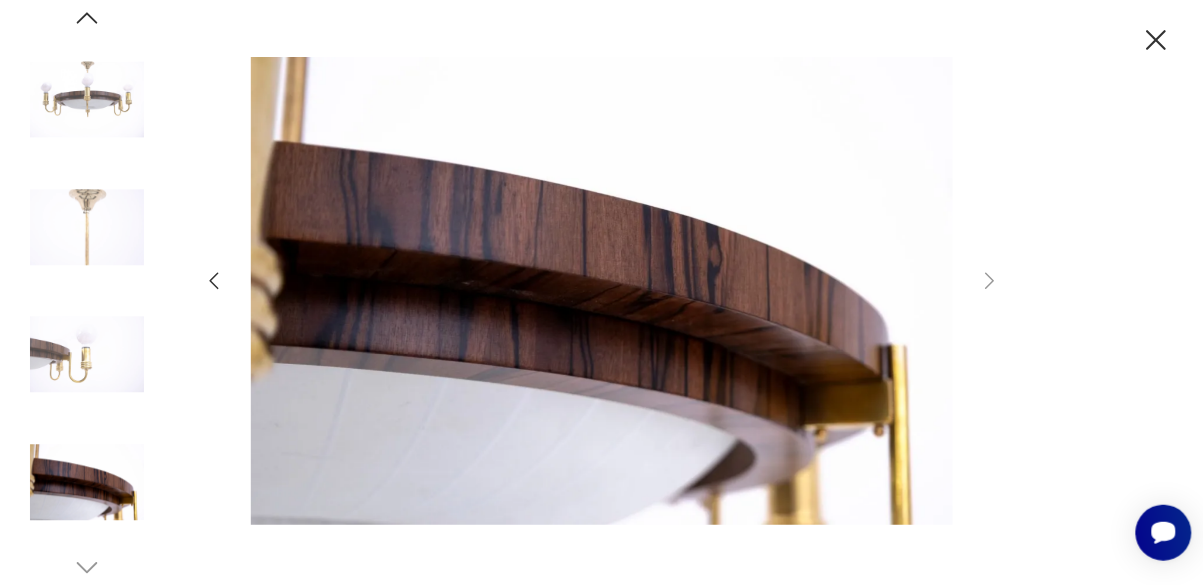 click at bounding box center [1156, 40] 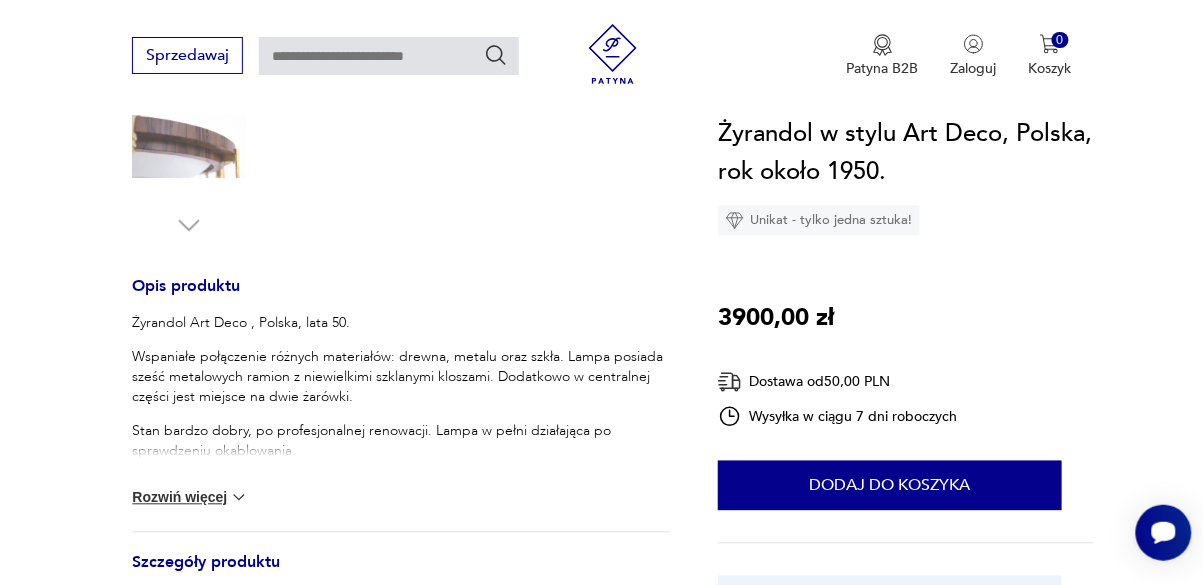 scroll, scrollTop: 682, scrollLeft: 0, axis: vertical 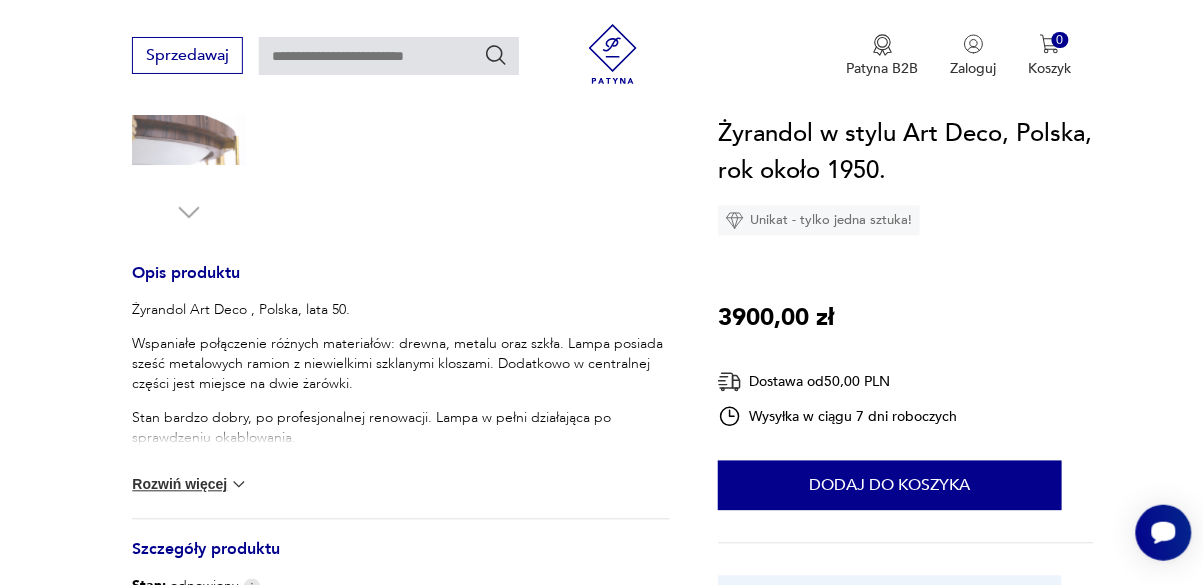 click on "Rozwiń więcej" at bounding box center [190, 485] 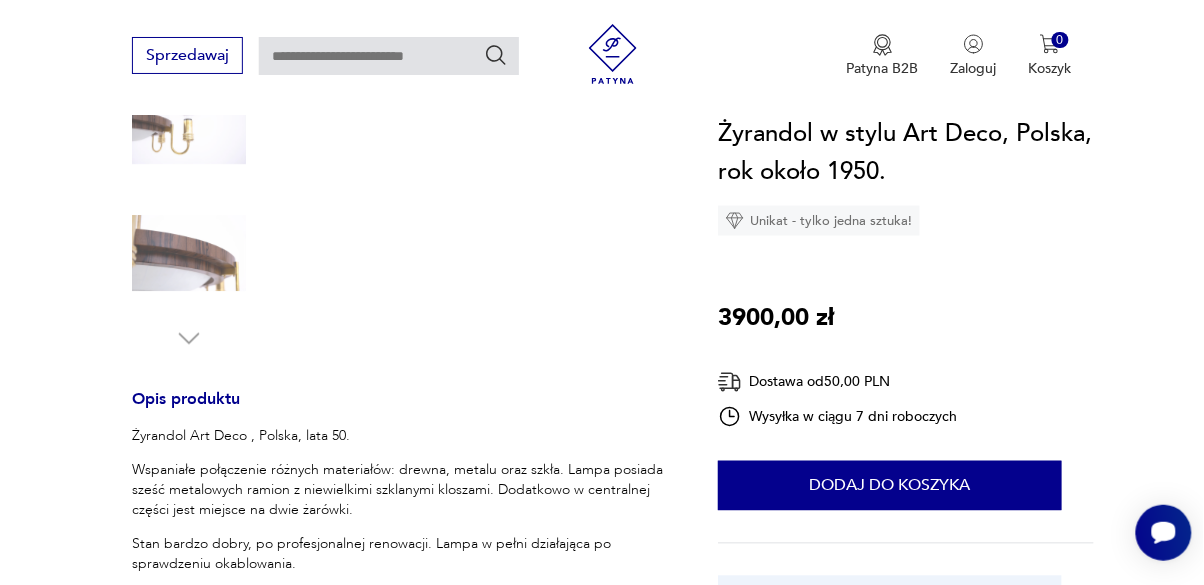 scroll, scrollTop: 583, scrollLeft: 0, axis: vertical 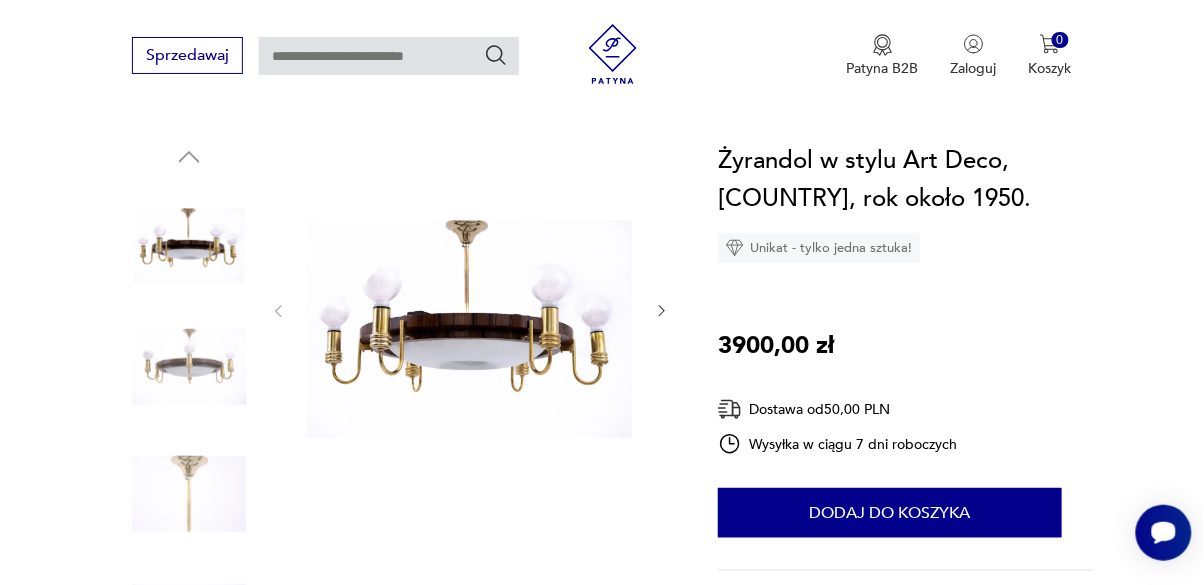 click on "Opis produktu Żyrandol Art Deco , Polska, lata 50.
Wspaniałe połączenie różnych materiałów: drewna, metalu oraz szkła. Lampa posiada sześć metalowych ramion z niewielkimi szklanymi kloszami. Dodatkowo w centralnej części jest miejsce na dwie żarówki.
Stan bardzo dobry, po profesjonalnej renowacji. Lampa w pełni działająca po sprawdzeniu okablowania.
Drewno : orzech
wymiary wys. 60 cm śr. 50 cm Rozwiń więcej Szczegóły produktu Stan:   odnowiony Datowanie :   1950 - 1960 Kraj pochodzenia :   Polska Tworzywo :   inne, metal, szkło Liczba sztuk:   1 Tagi:   vintage ,  art deco ,  Prezent dla kolekcjonera ,  luksusowo ,  design O sprzedawcy Koneser Antyki & Design Zweryfikowany sprzedawca Od 7 lat z Patyną Dostawa i zwroty Dostępne formy dostawy: Odbiór osobisty   0,00 PLN Kurier   50,00 PLN Zwroty: Jeśli z jakiegokolwiek powodu chcesz zwrócić zamówiony przedmiot, masz na to   14 dni od momentu otrzymania przesyłki. Żyrandol w stylu Art Deco, Polska, rok około 1950. 1" at bounding box center [602, 764] 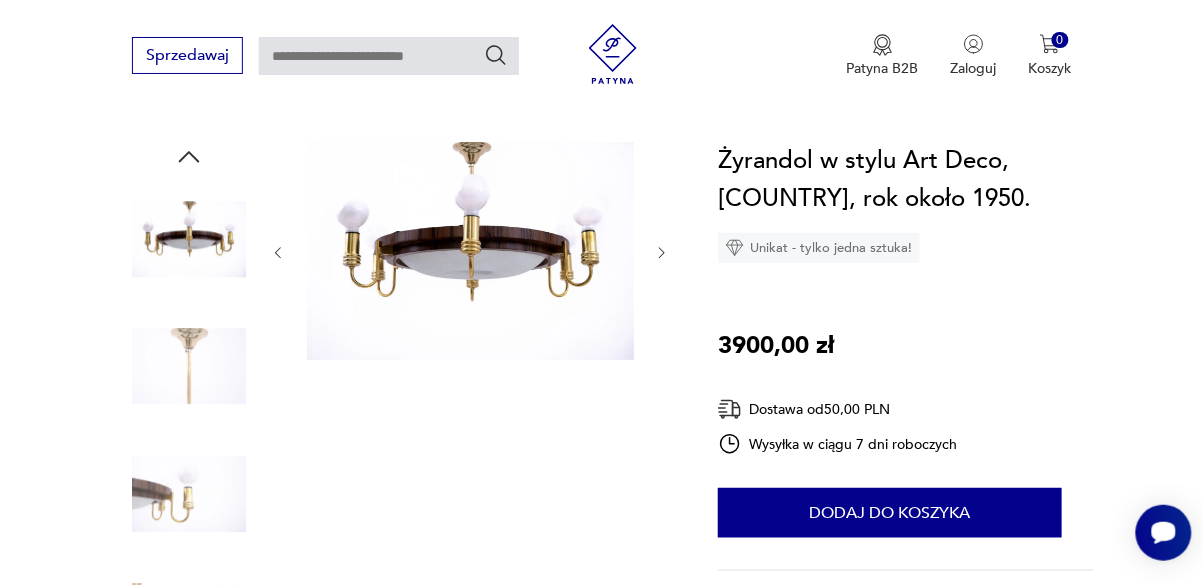 click at bounding box center [662, 253] 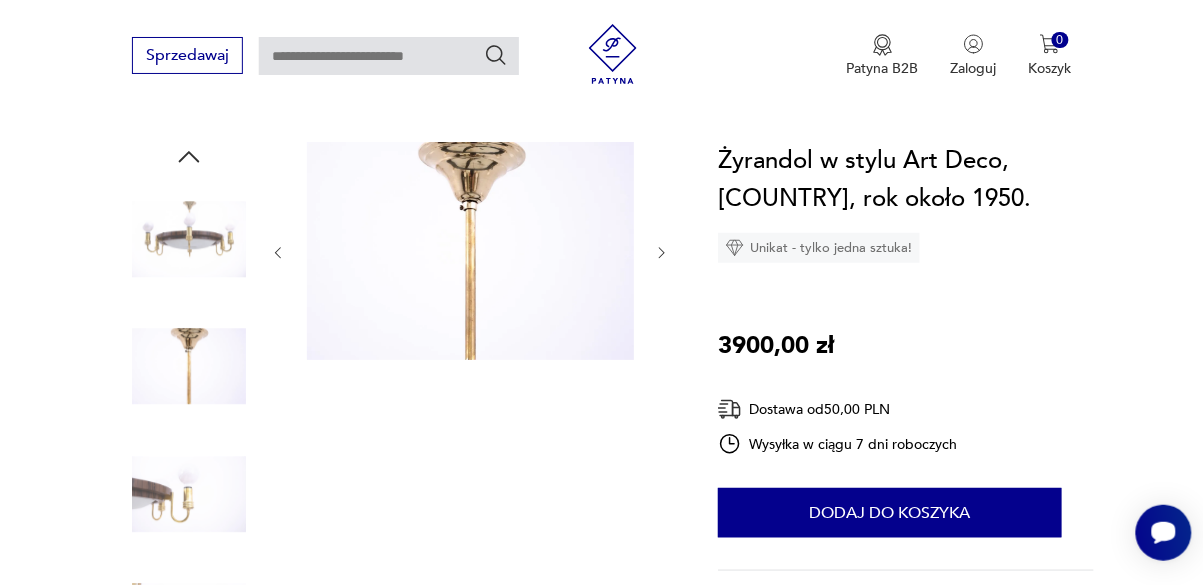 click at bounding box center [662, 253] 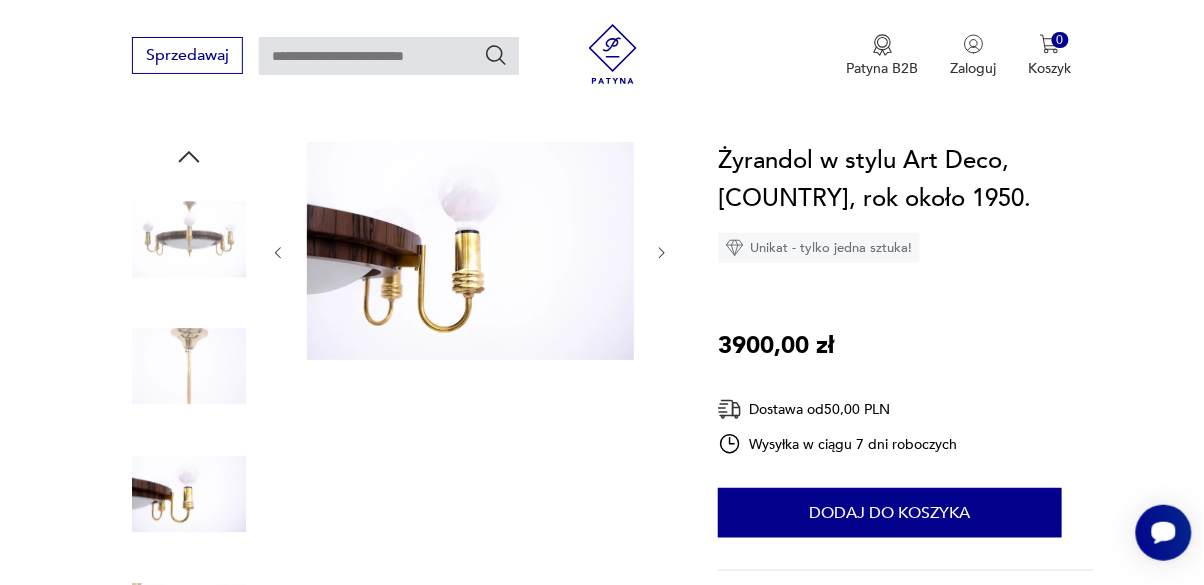 click at bounding box center (662, 253) 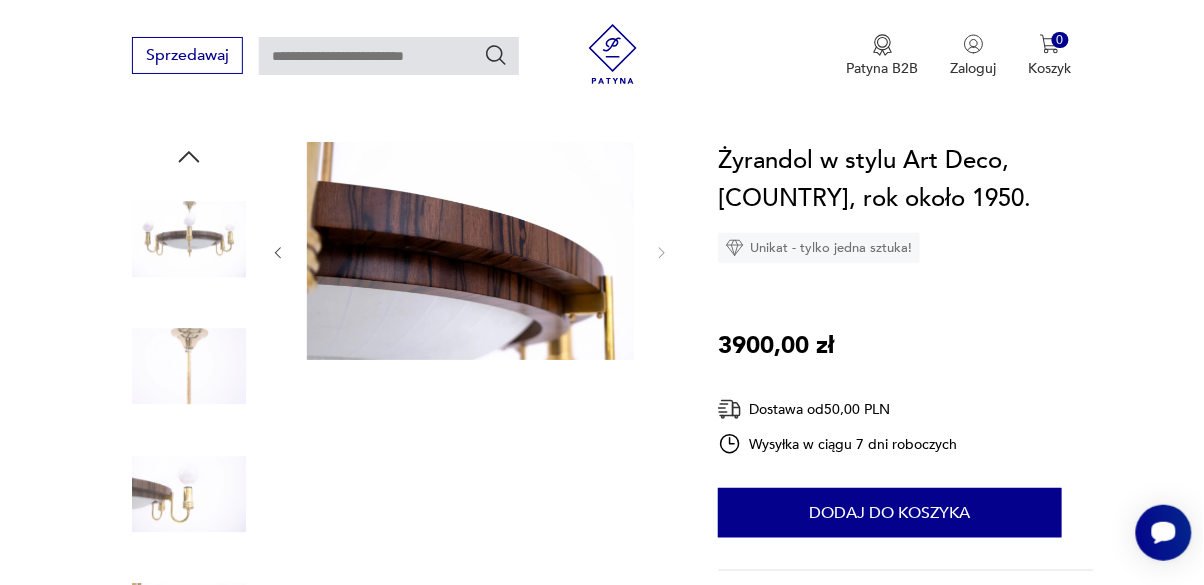 click at bounding box center (470, 253) 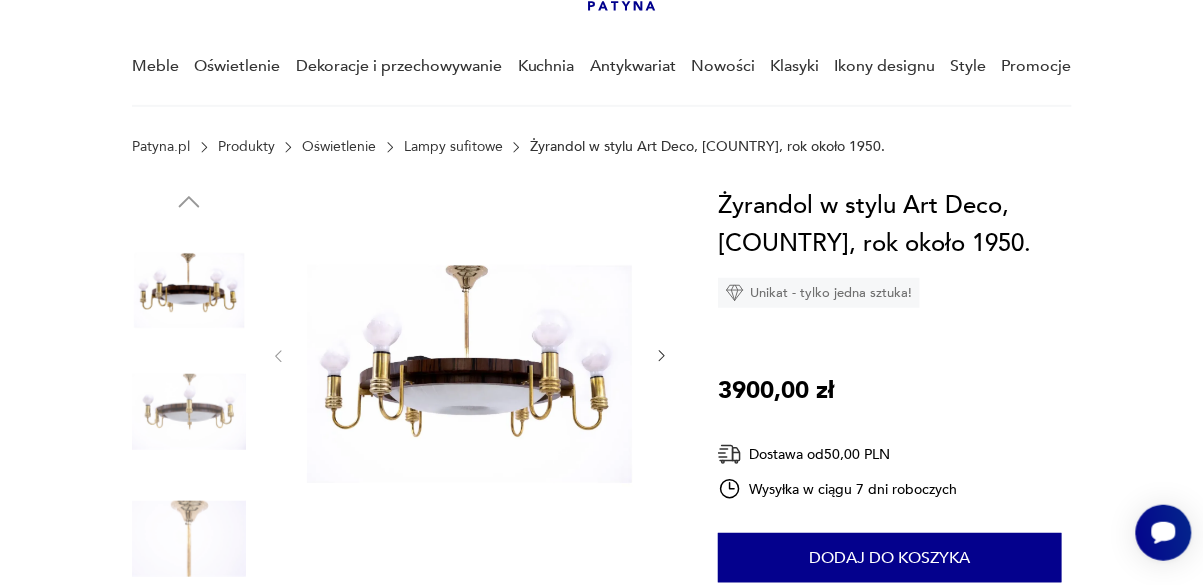 scroll, scrollTop: 0, scrollLeft: 0, axis: both 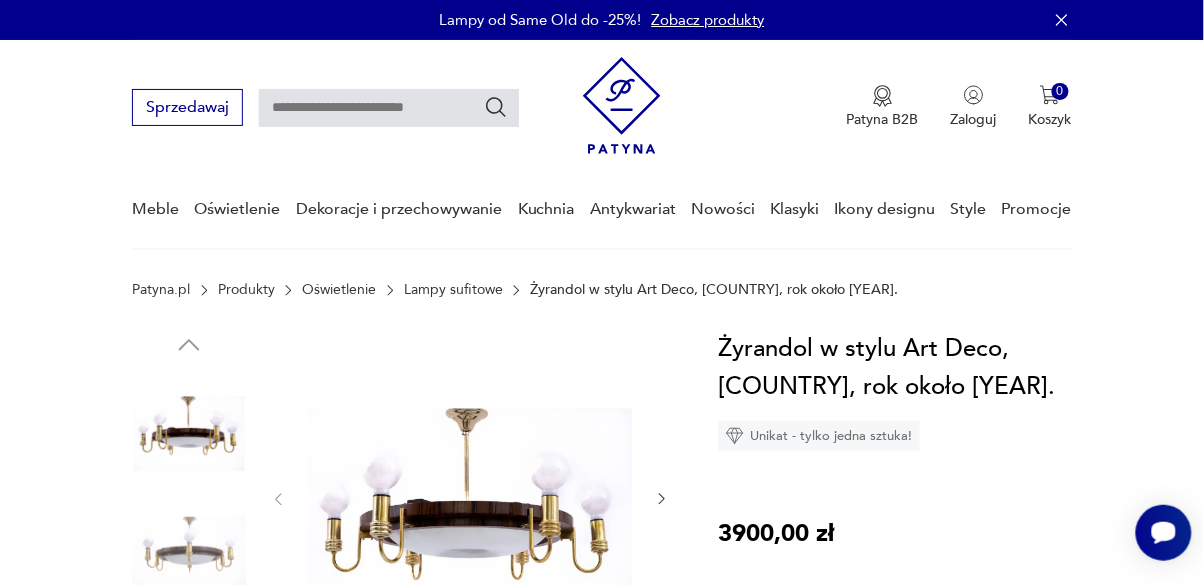 click on "Patyna.pl Produkty Oświetlenie Lampy sufitowe Żyrandol w stylu Art Deco, [COUNTRY], rok około [YEAR]." at bounding box center [602, 306] 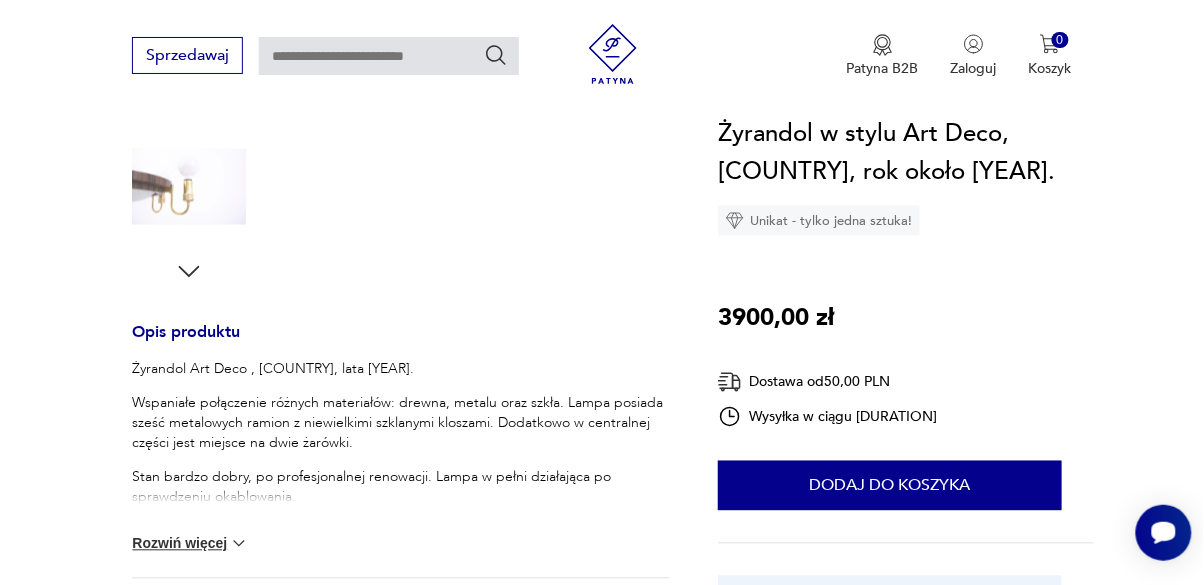 scroll, scrollTop: 719, scrollLeft: 0, axis: vertical 